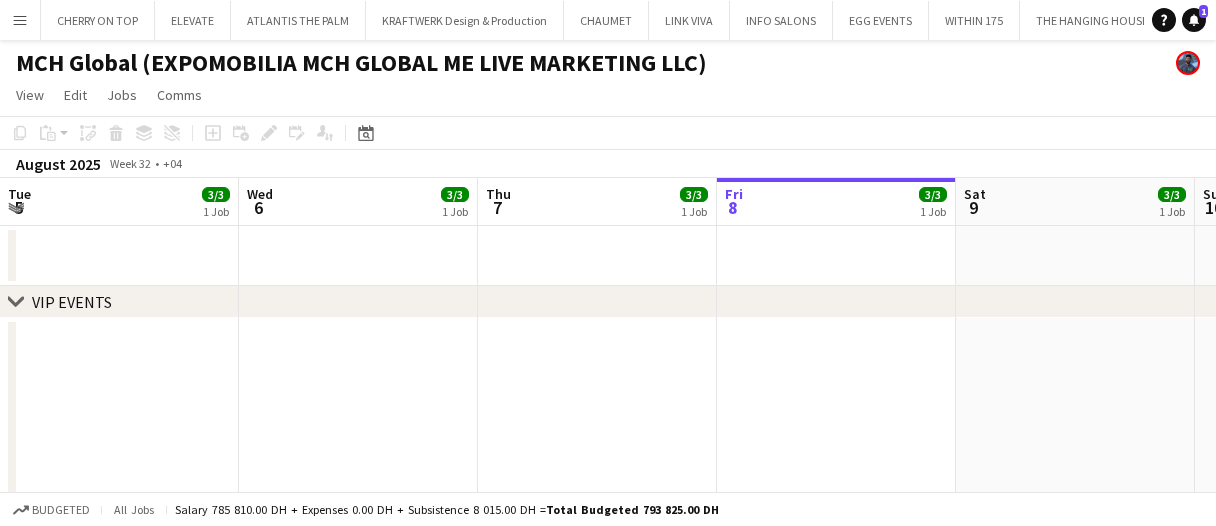 scroll, scrollTop: 0, scrollLeft: 0, axis: both 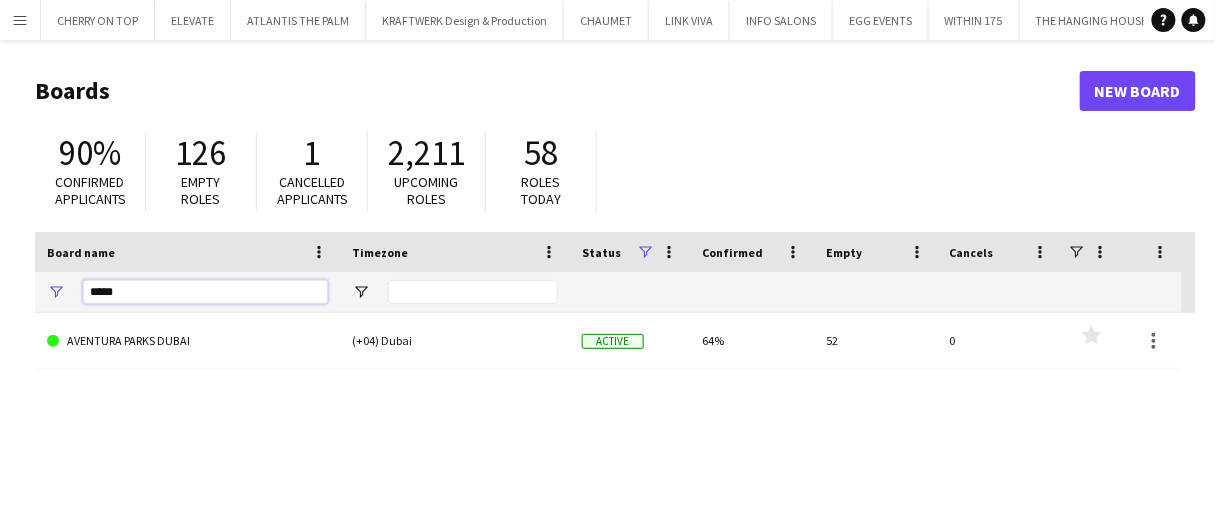 drag, startPoint x: 134, startPoint y: 289, endPoint x: 0, endPoint y: 266, distance: 135.95955 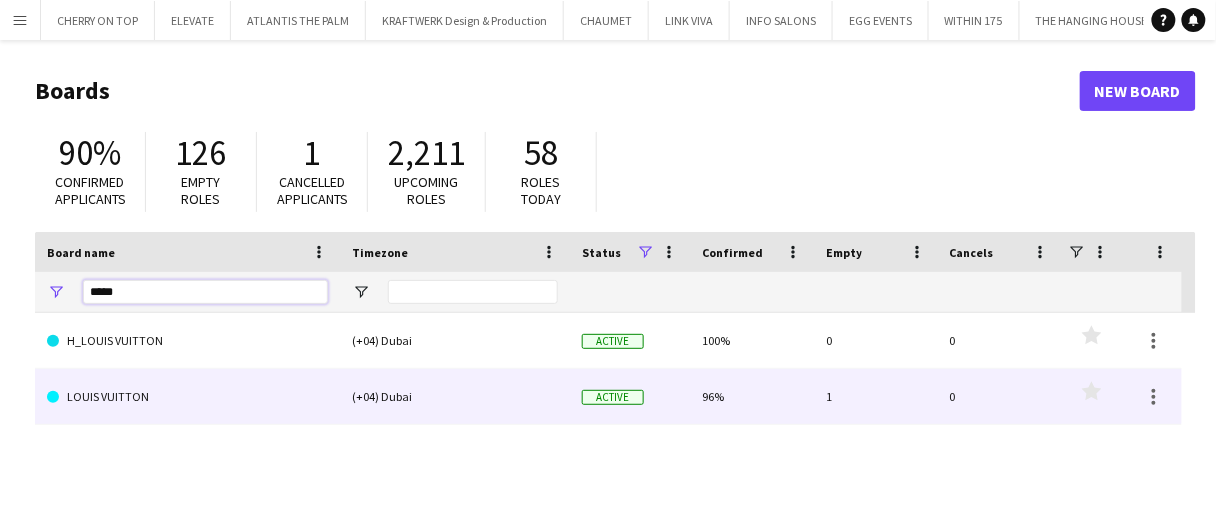 type on "*****" 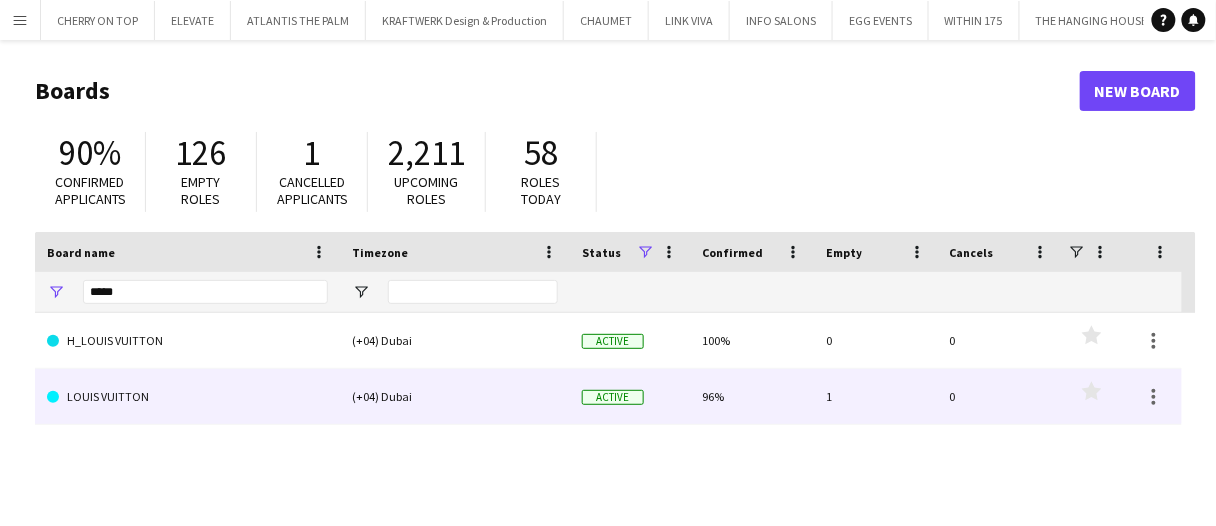 click on "LOUIS VUITTON" 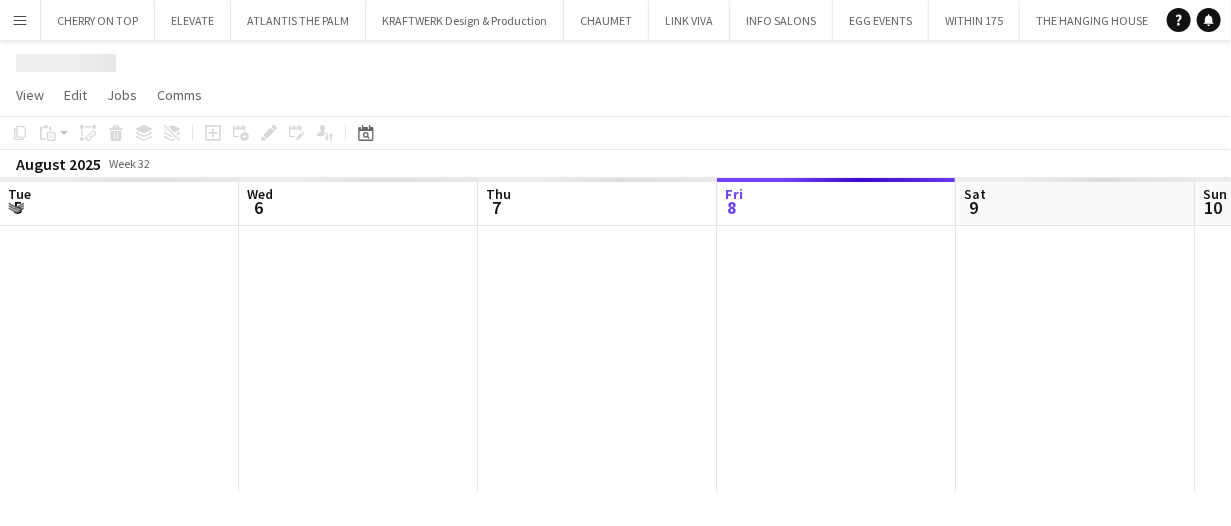 scroll, scrollTop: 0, scrollLeft: 478, axis: horizontal 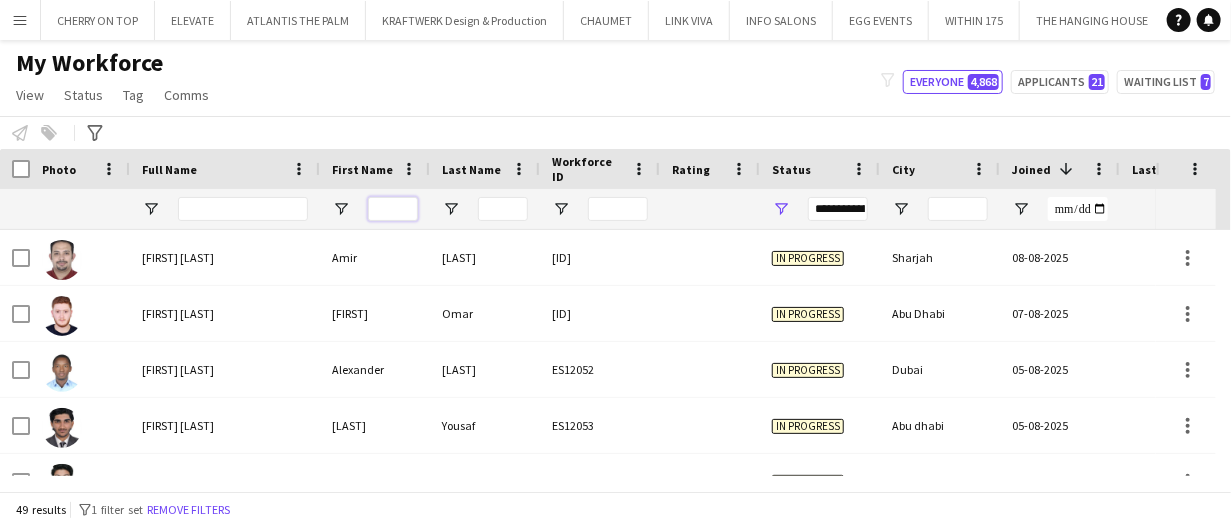 click at bounding box center [393, 209] 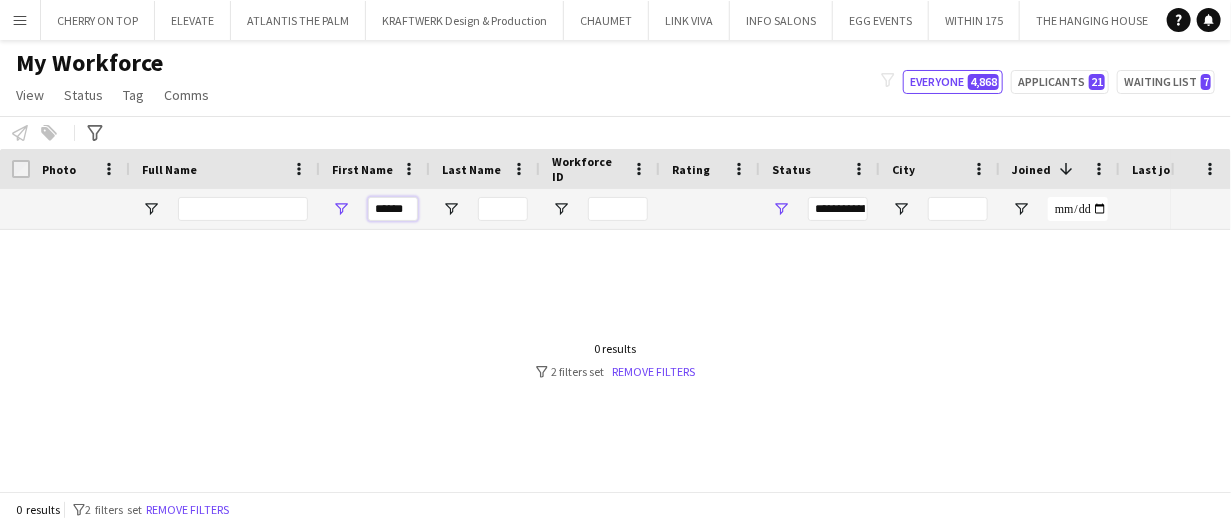 type on "******" 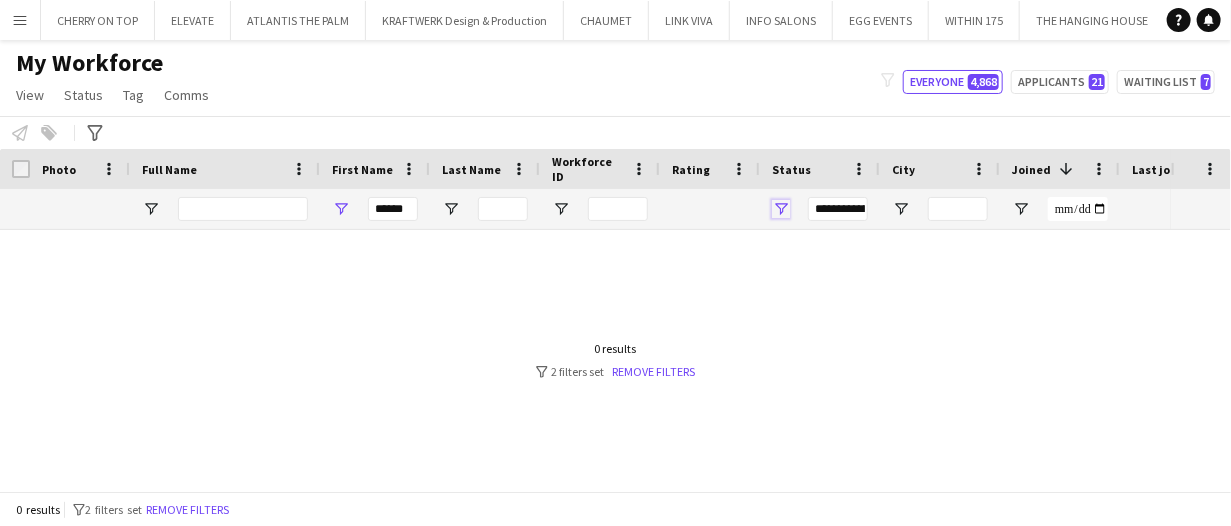 click at bounding box center [781, 209] 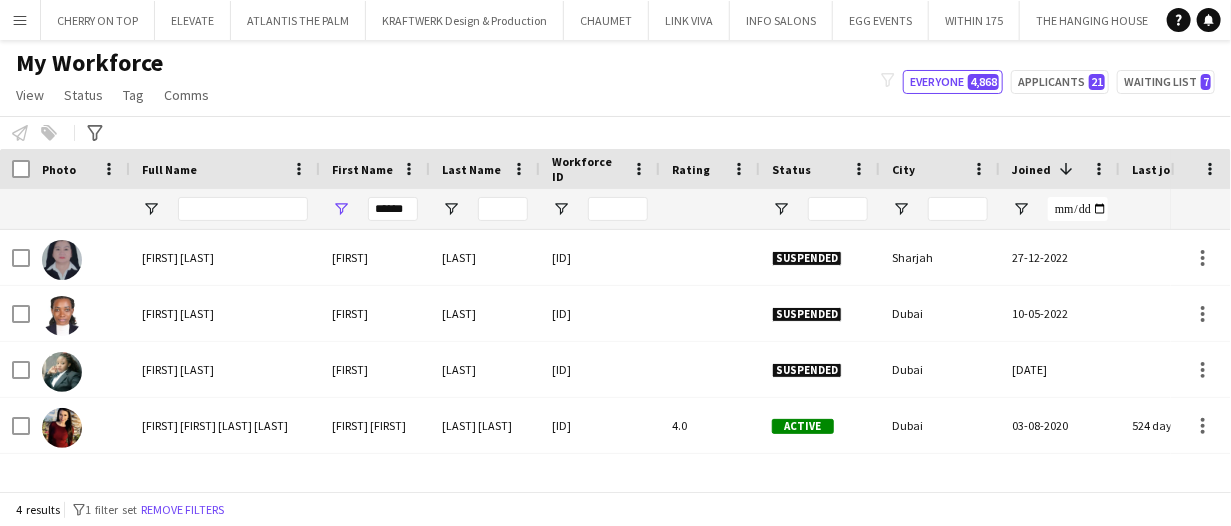 click on "Notify workforce
Add to tag
Select at least one crew to tag him or her.
Advanced filters
Advanced filters   Availability   Start Time   End Time   Skills   Role types   Worked with these clients...   Address
Address
Distance from address (km)   Clear   View results" 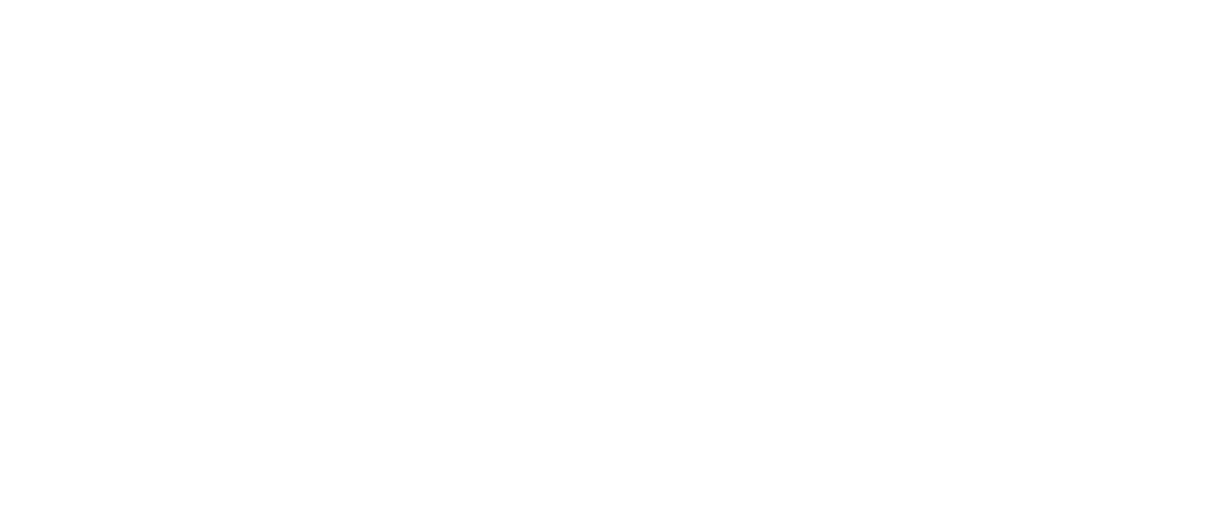 scroll, scrollTop: 0, scrollLeft: 0, axis: both 